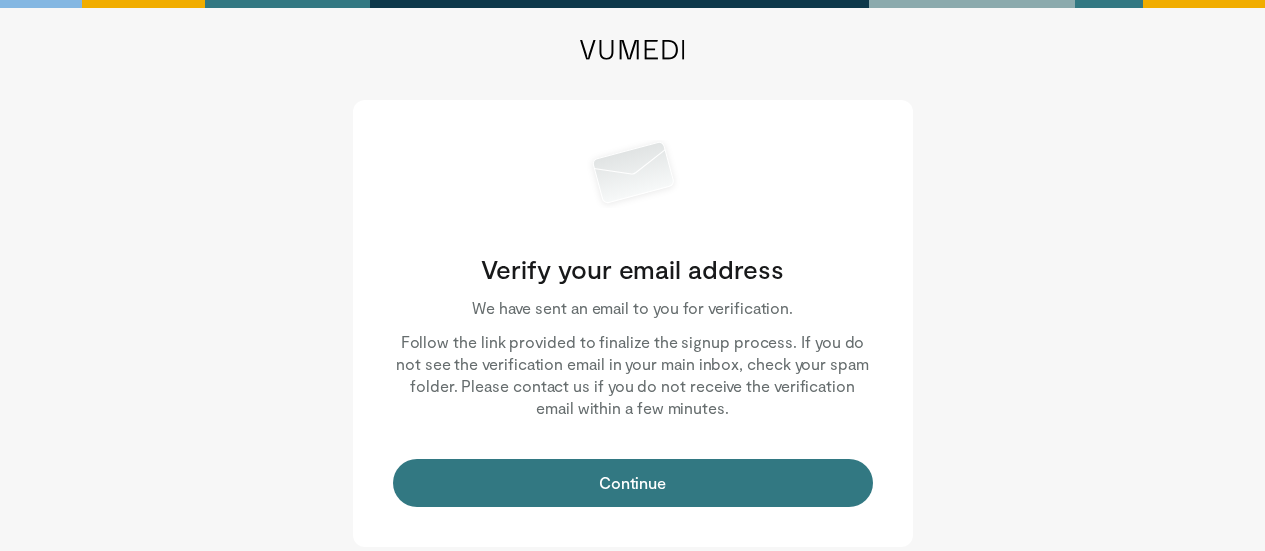 scroll, scrollTop: 0, scrollLeft: 0, axis: both 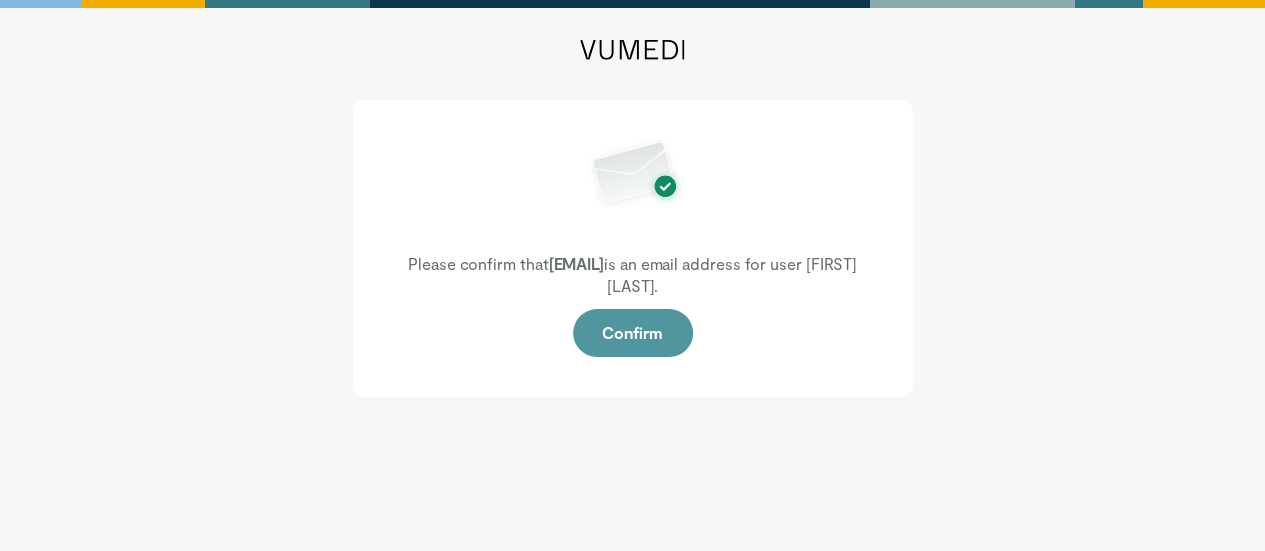 click on "Confirm" at bounding box center (633, 333) 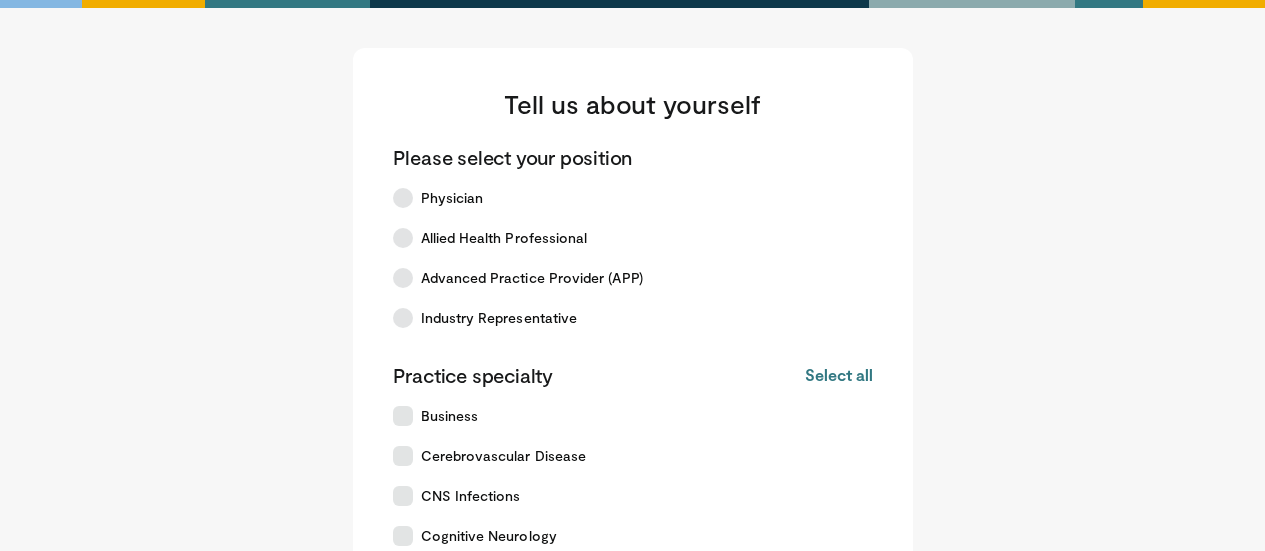 scroll, scrollTop: 0, scrollLeft: 0, axis: both 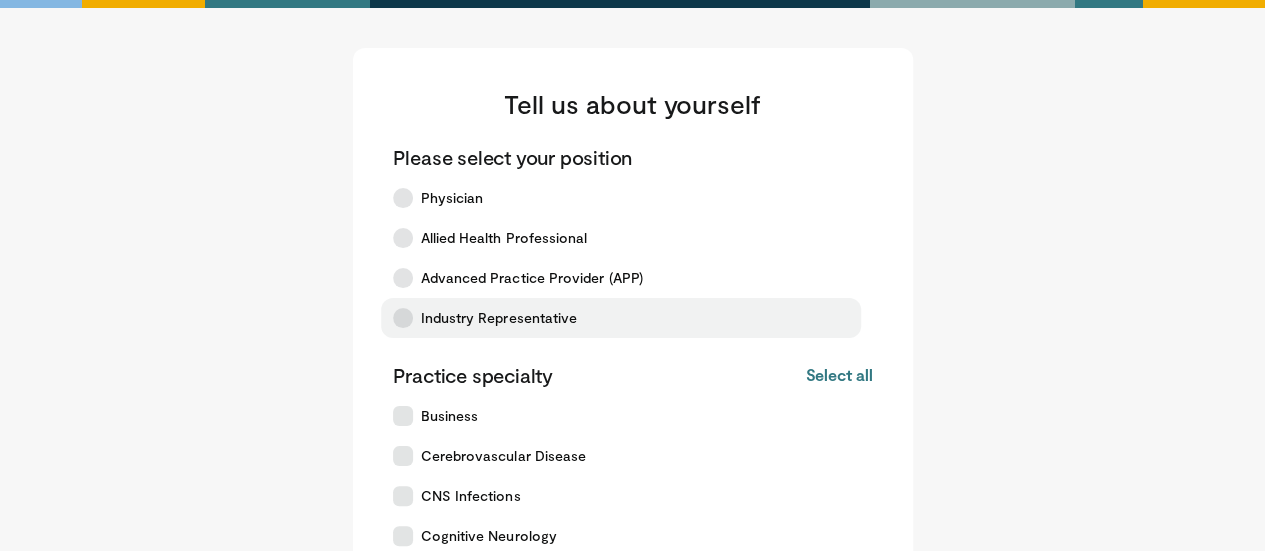 click at bounding box center [403, 318] 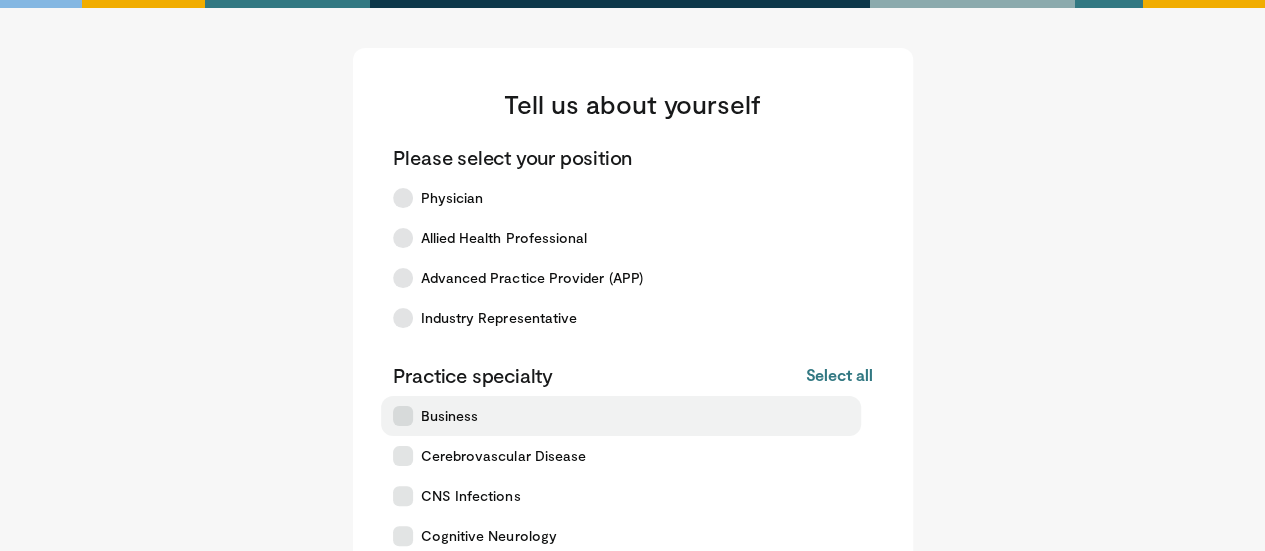 click at bounding box center [403, 416] 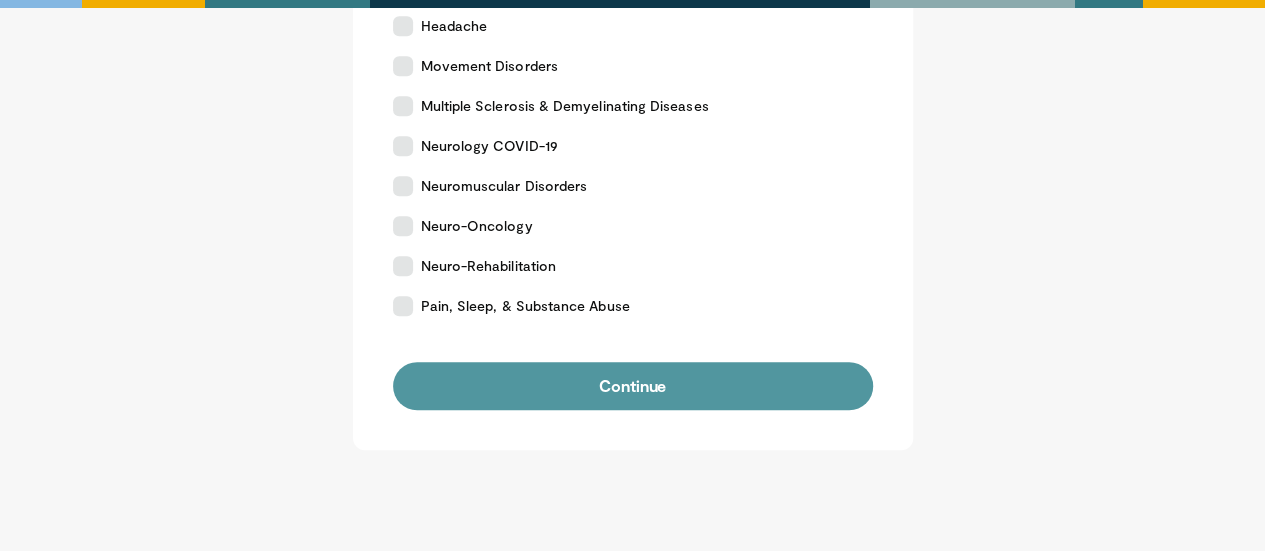 scroll, scrollTop: 632, scrollLeft: 0, axis: vertical 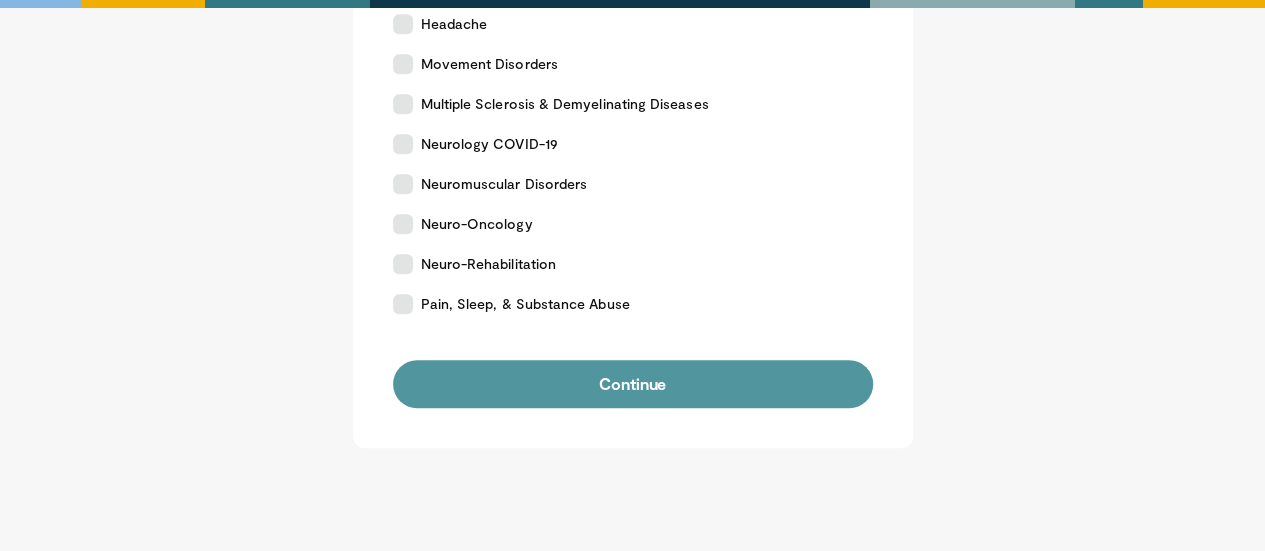 click on "Continue" at bounding box center (633, 384) 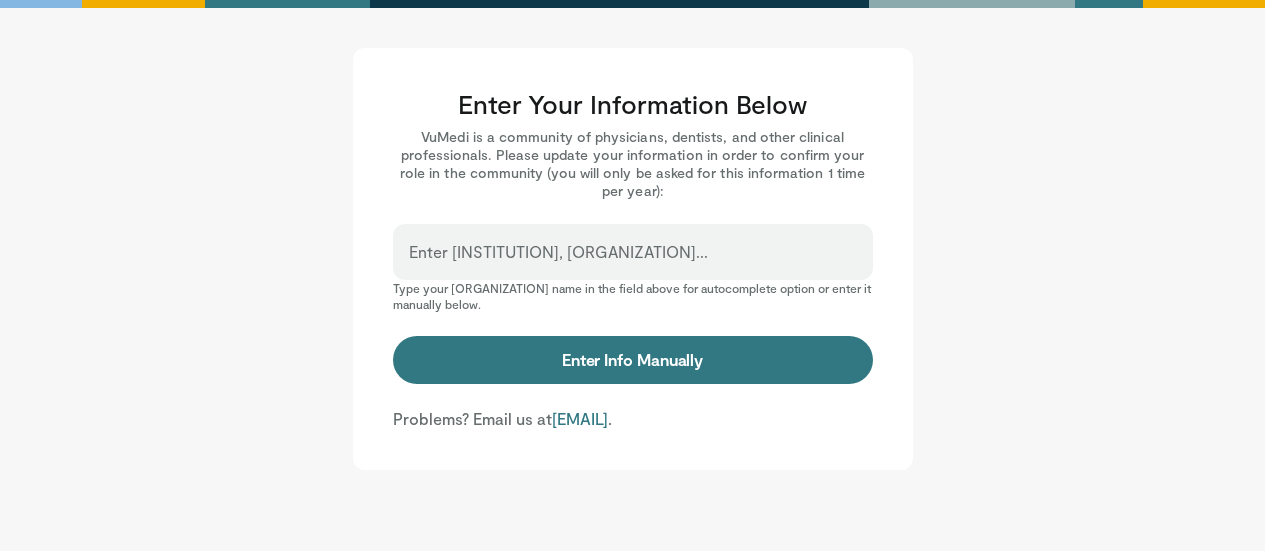 scroll, scrollTop: 0, scrollLeft: 0, axis: both 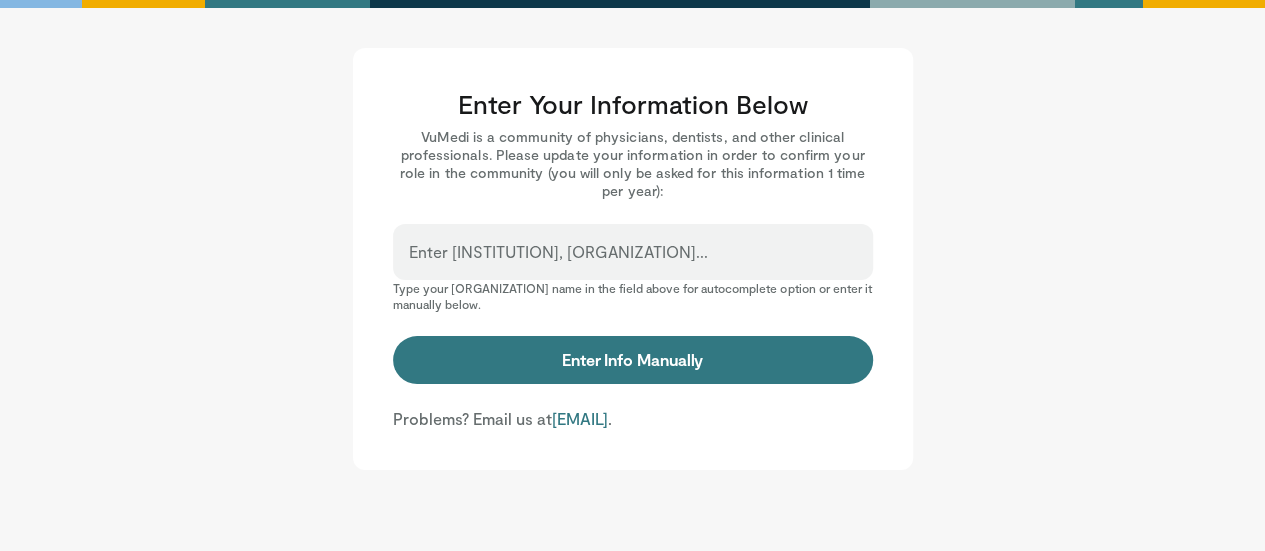 click on "Enter [INSTITUTION], [ORGANIZATION]..." at bounding box center [633, 252] 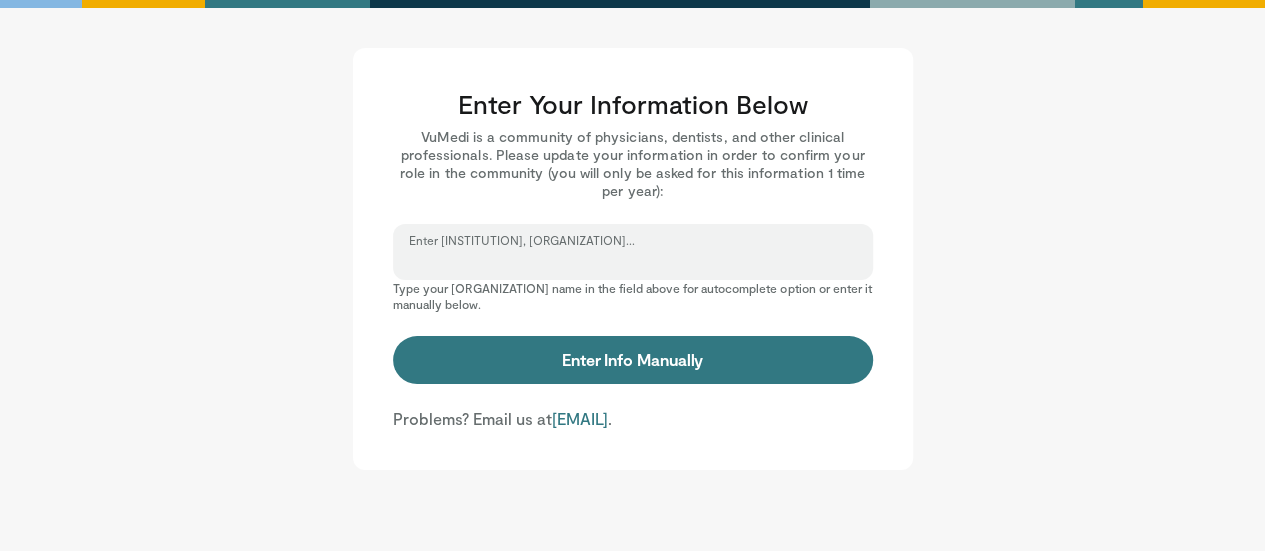 click on "Enter [INSTITUTION], [ORGANIZATION]..." at bounding box center (633, 261) 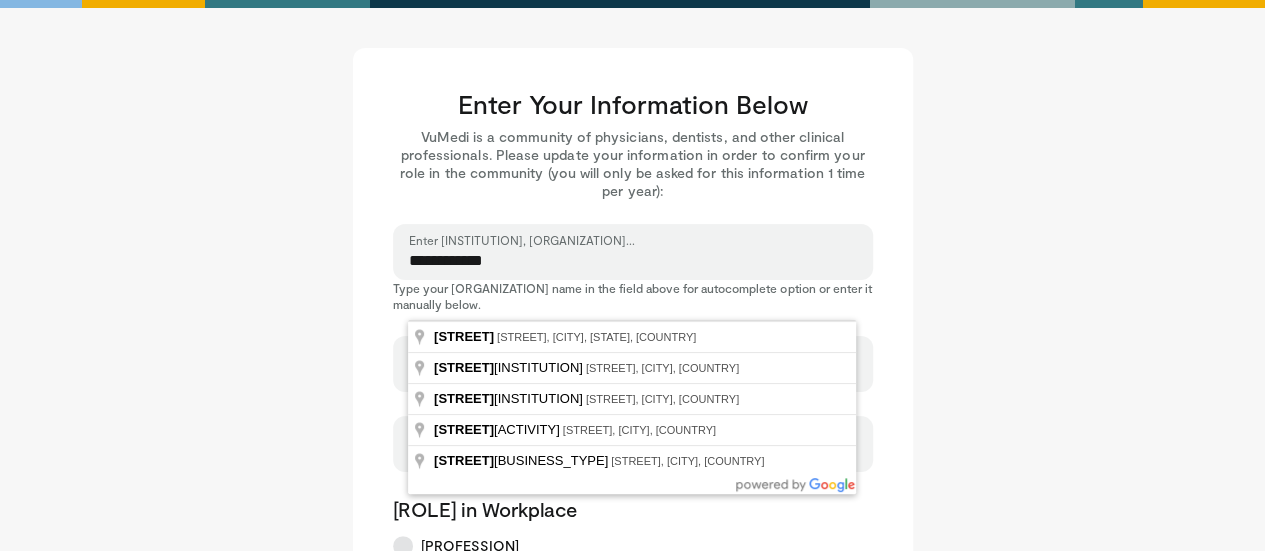 type on "**********" 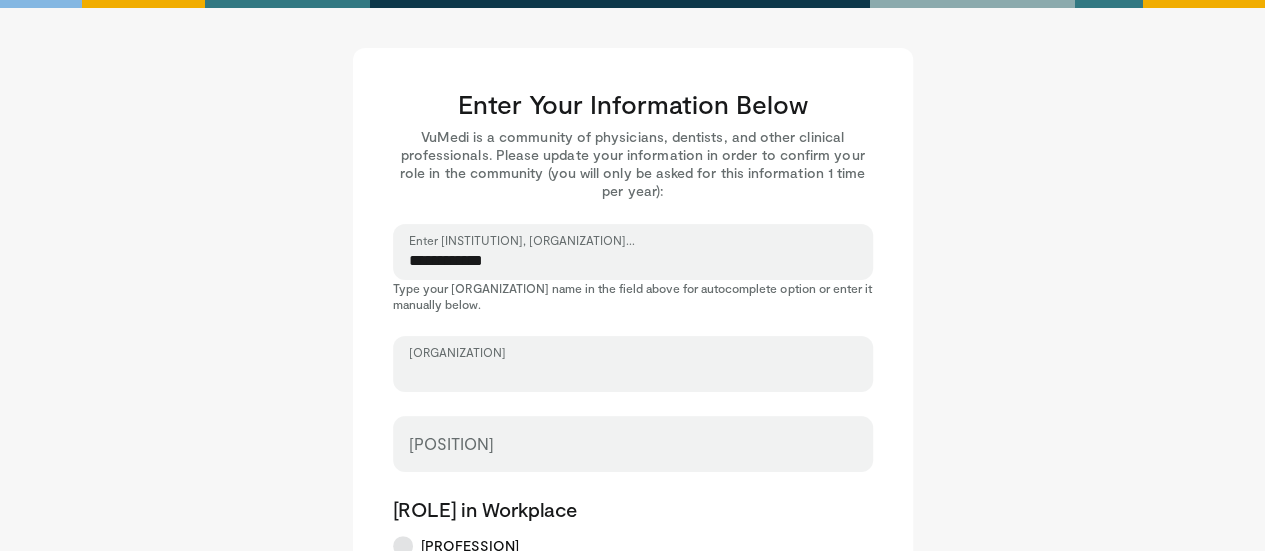 click on "[ORGANIZATION]" at bounding box center [633, 373] 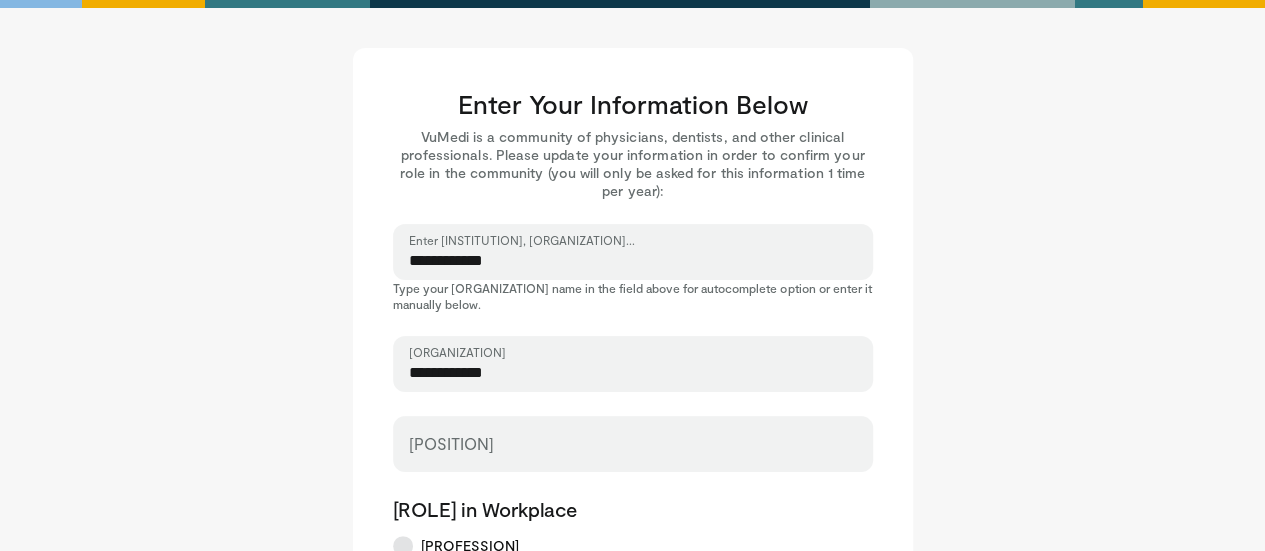 type on "**********" 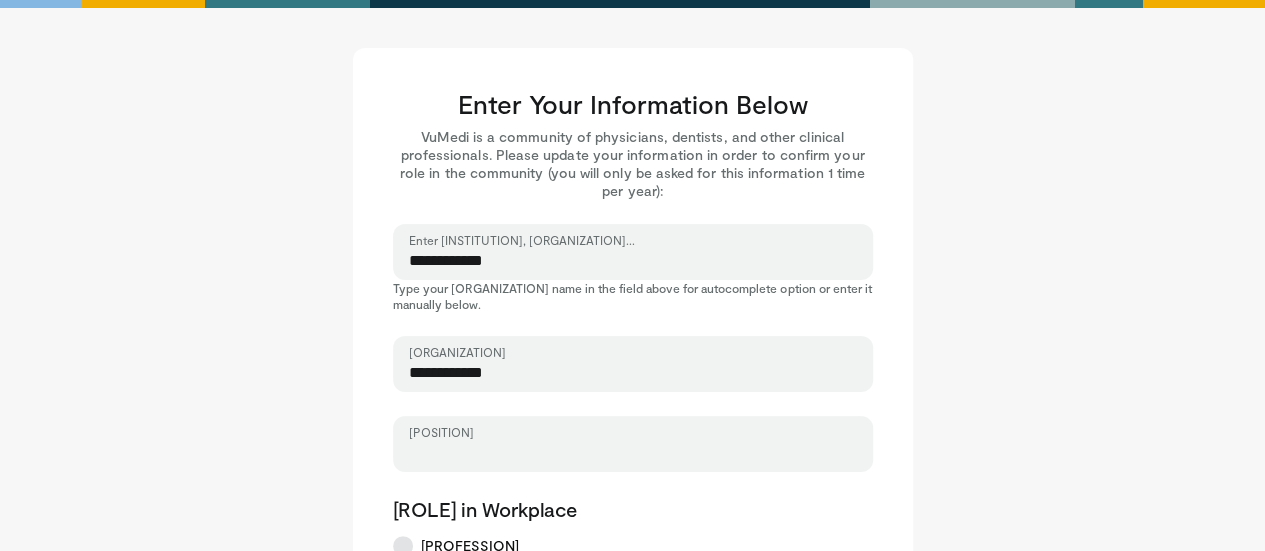 click on "[POSITION]" at bounding box center [633, 453] 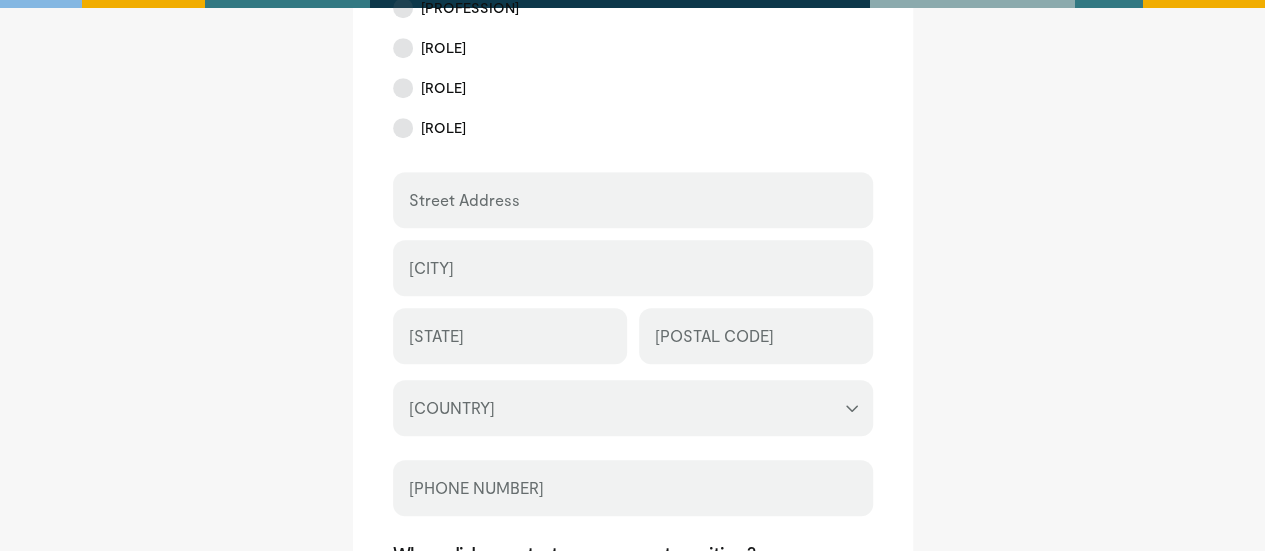 scroll, scrollTop: 450, scrollLeft: 0, axis: vertical 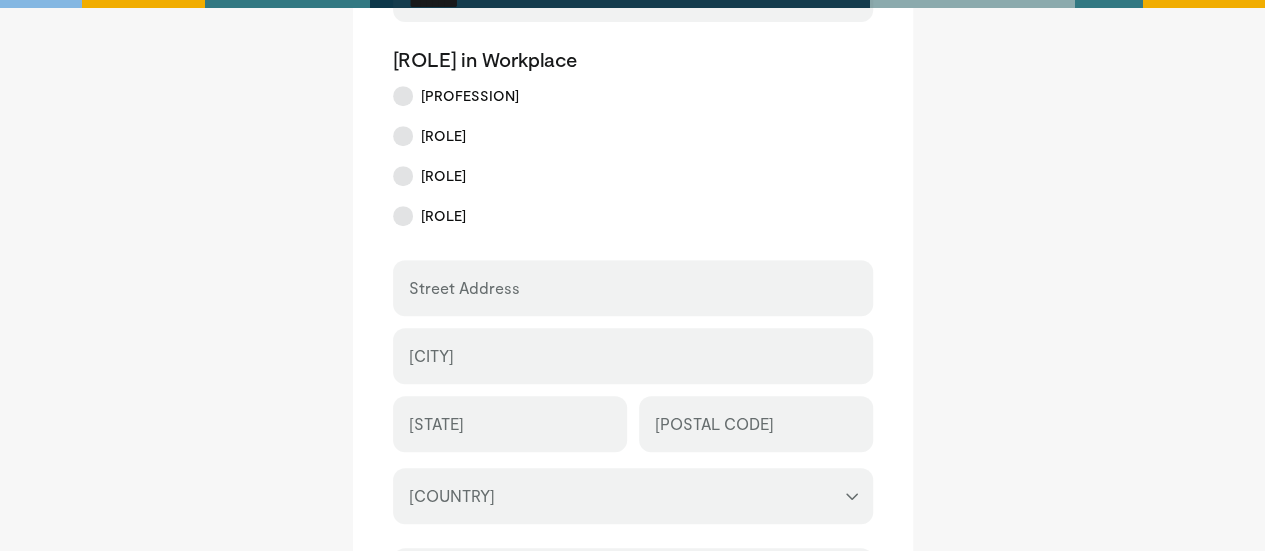 type on "********" 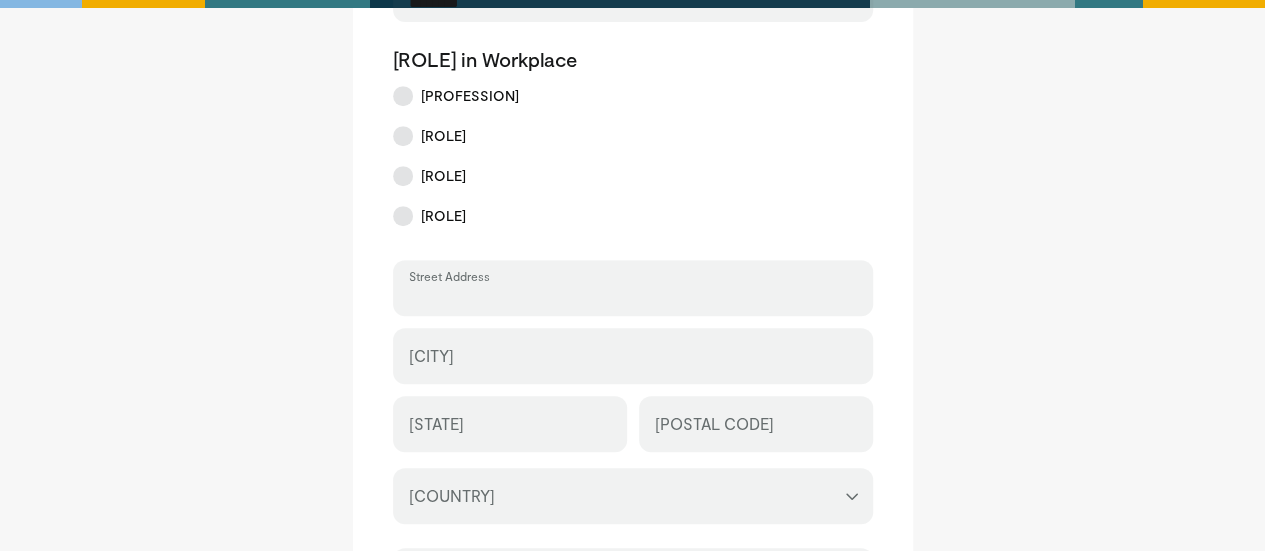 click on "Street Address" at bounding box center (633, 297) 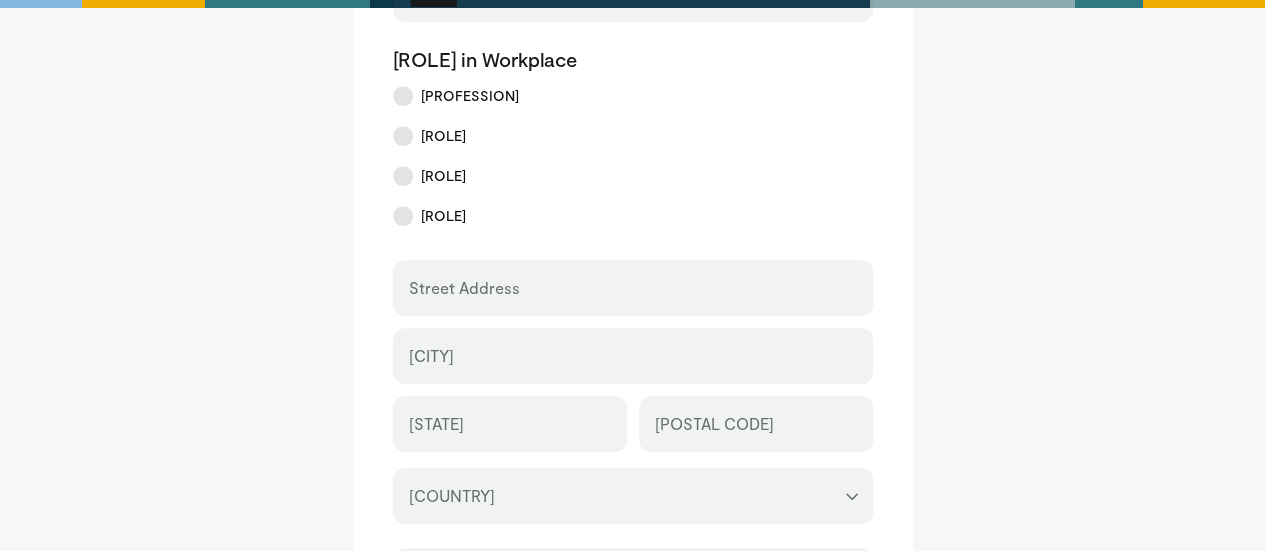 drag, startPoint x: 1259, startPoint y: 222, endPoint x: 1255, endPoint y: 243, distance: 21.377558 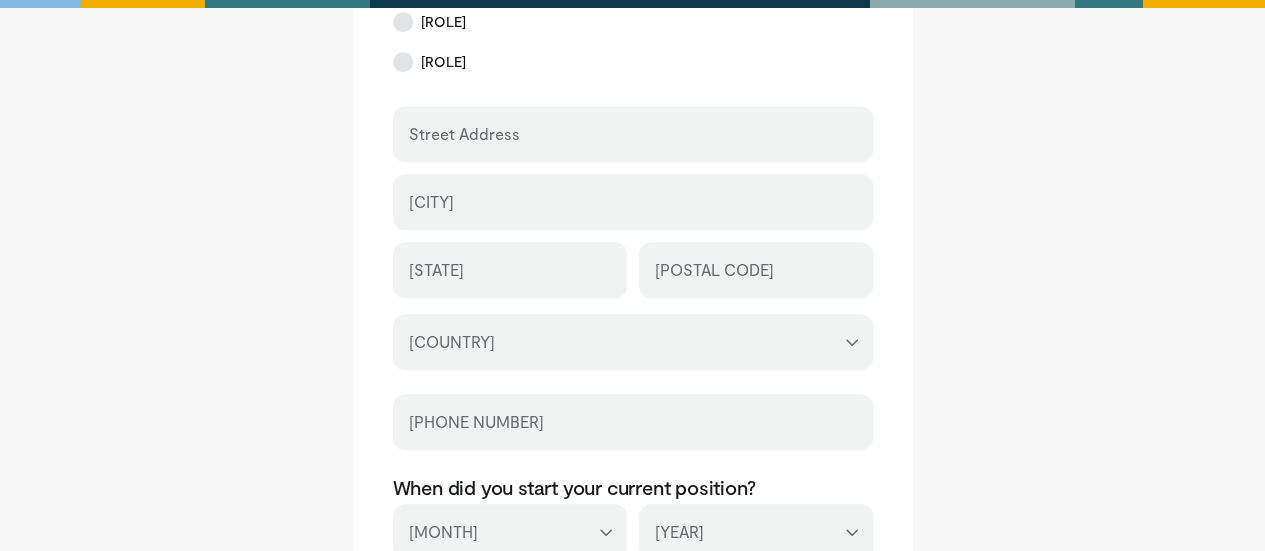 scroll, scrollTop: 606, scrollLeft: 0, axis: vertical 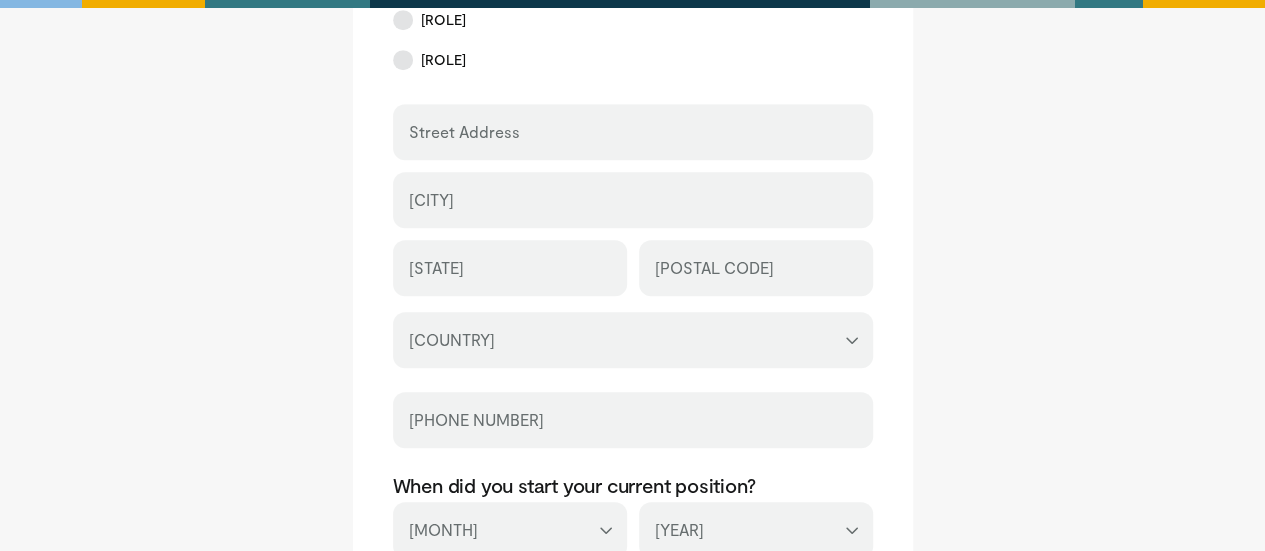 click on "**********" at bounding box center [633, 340] 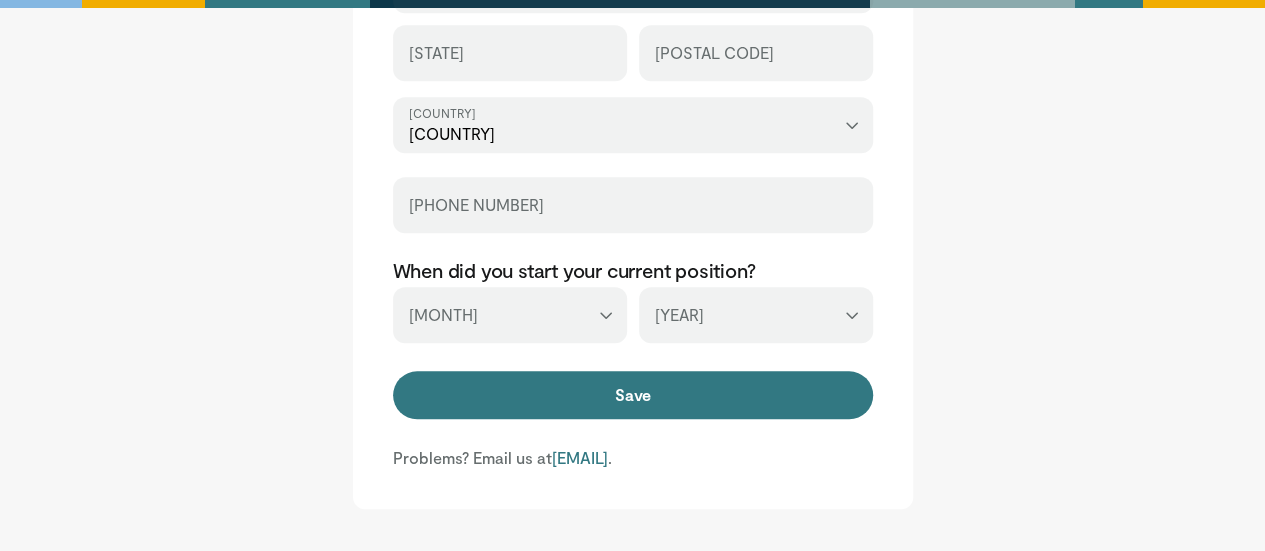 scroll, scrollTop: 843, scrollLeft: 0, axis: vertical 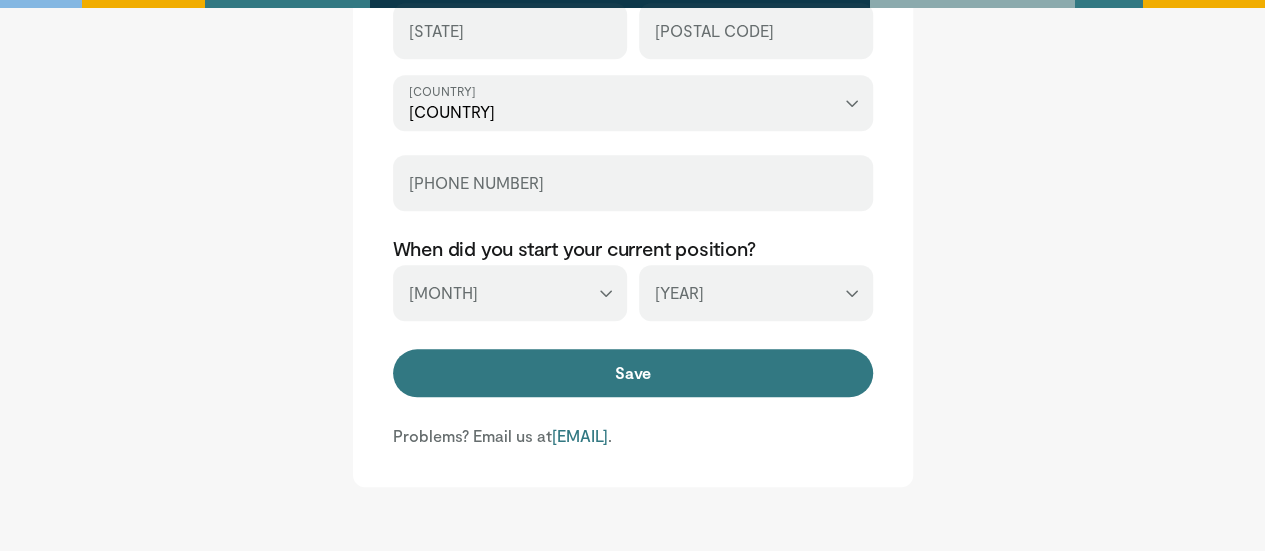click on "**********" at bounding box center (510, 293) 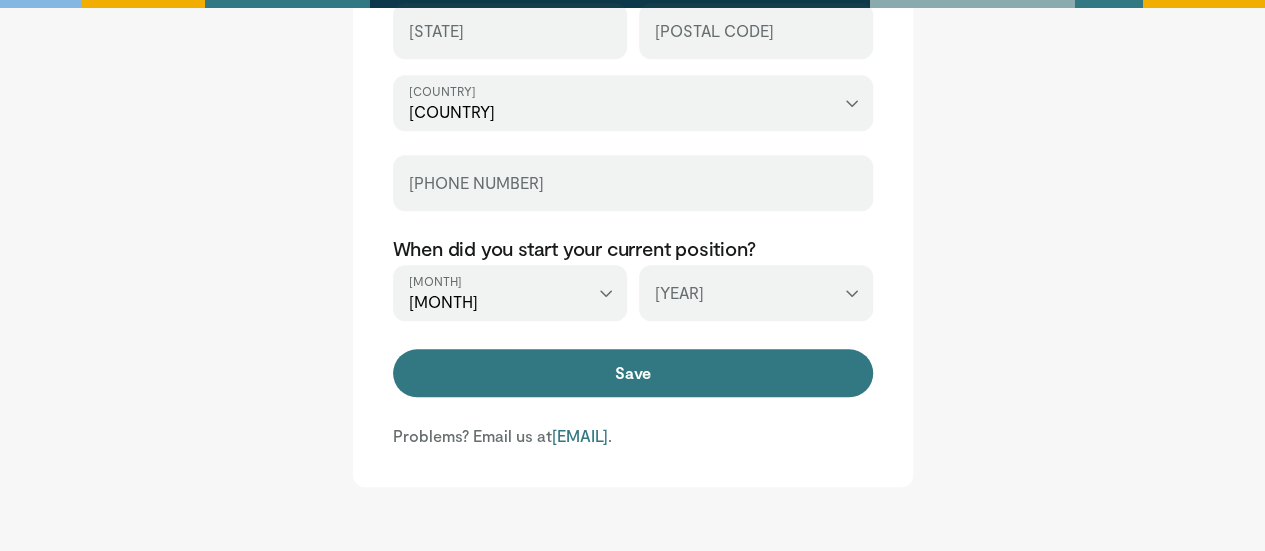 click on "**********" at bounding box center (756, 293) 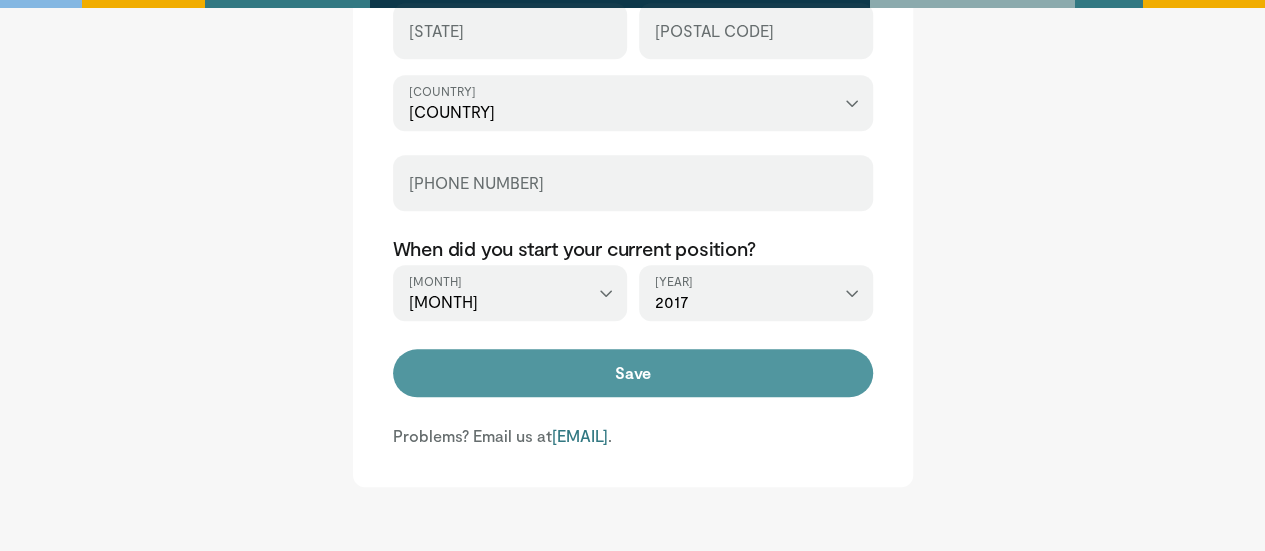 click on "Save" at bounding box center (633, 373) 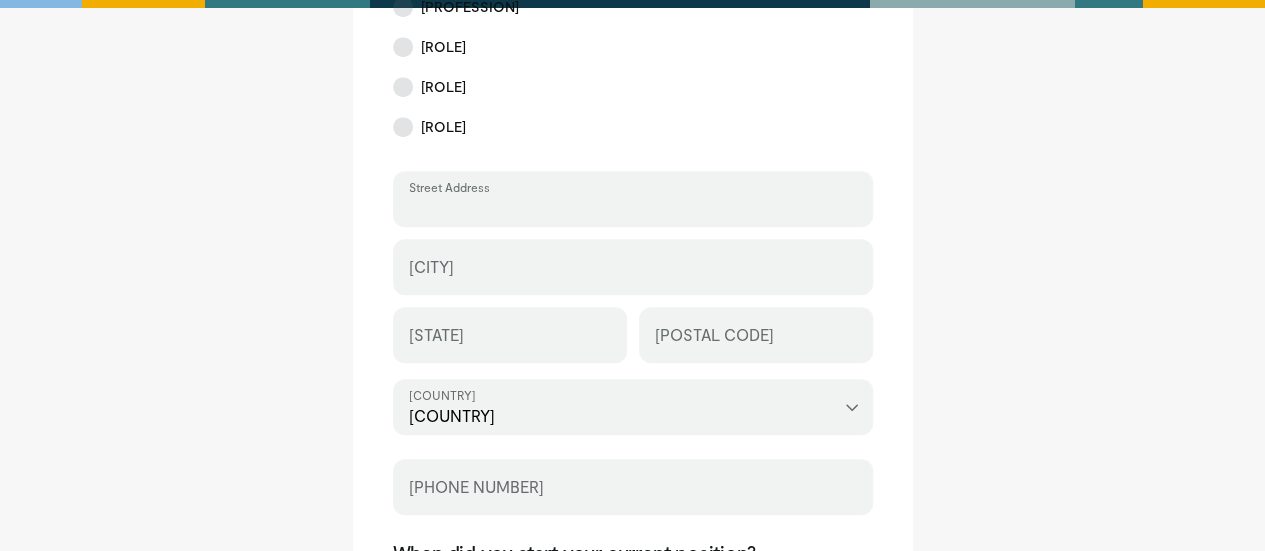 scroll, scrollTop: 525, scrollLeft: 0, axis: vertical 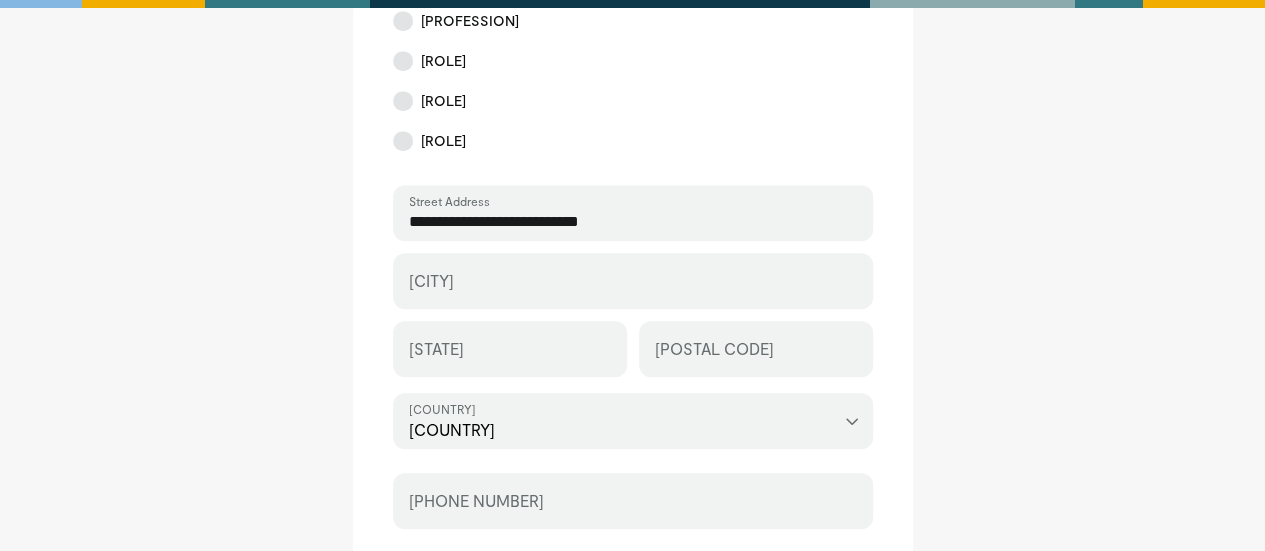 type on "**********" 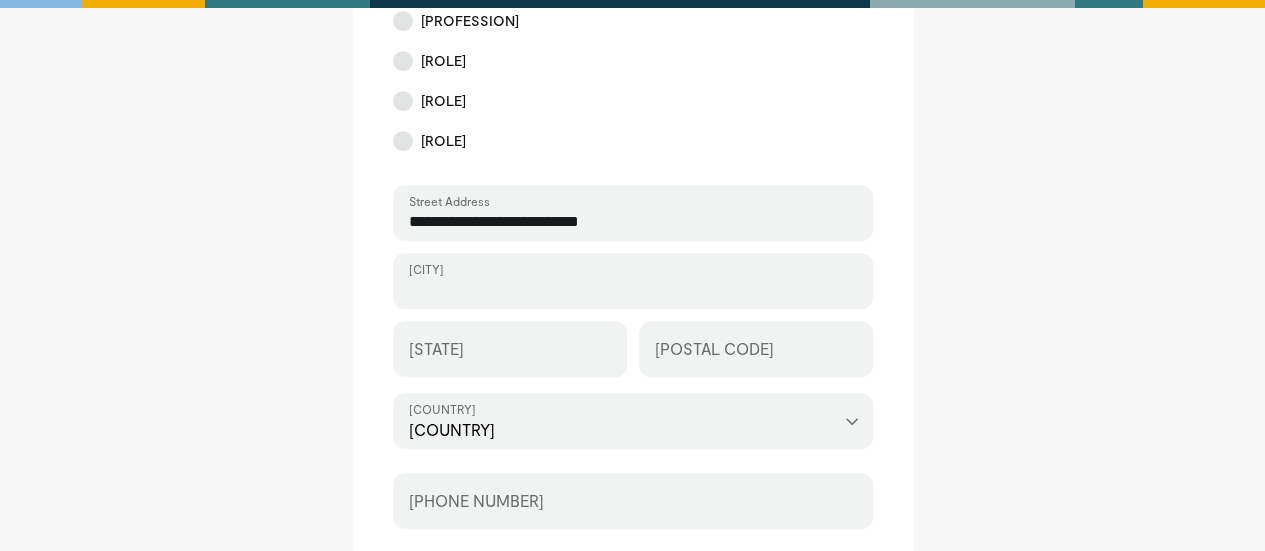 click on "[CITY]" at bounding box center [633, 290] 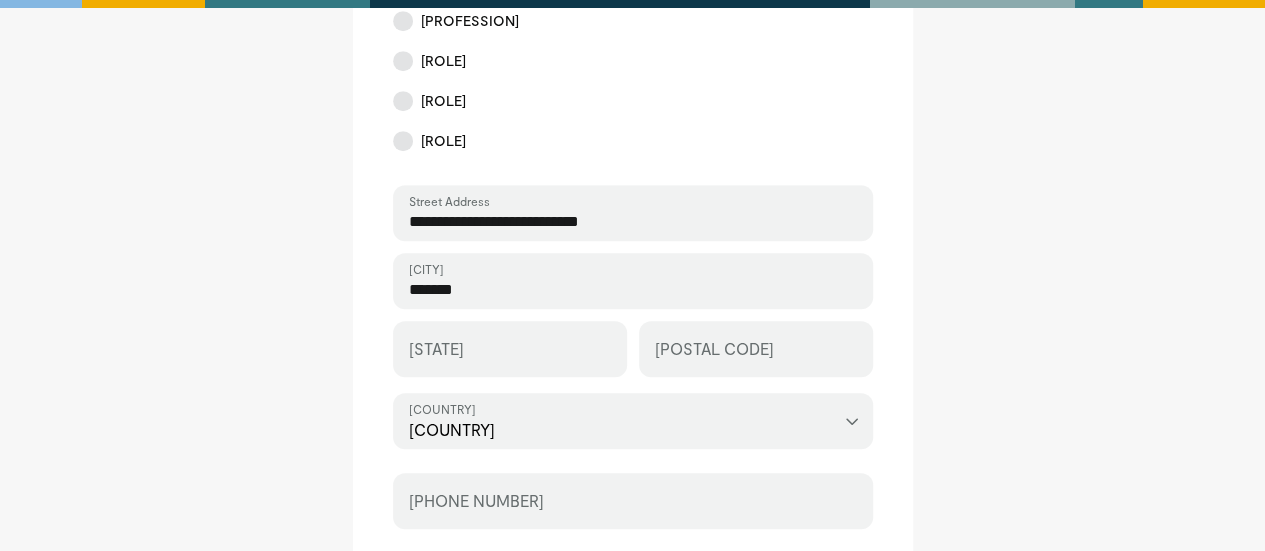 type on "**********" 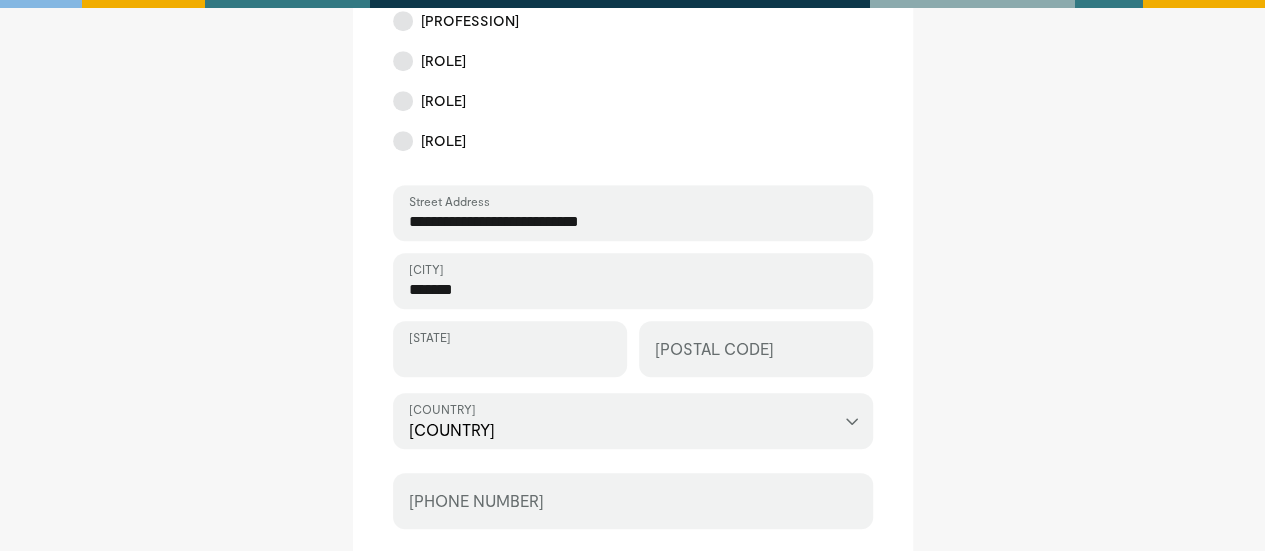 click on "[STATE]" at bounding box center (510, 358) 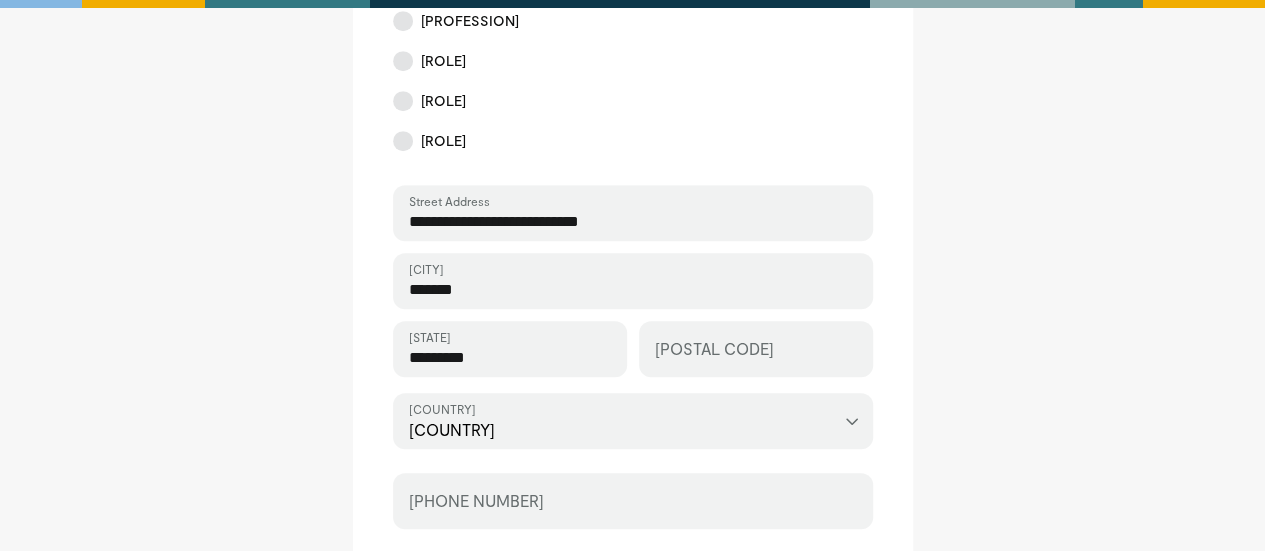 type on "*********" 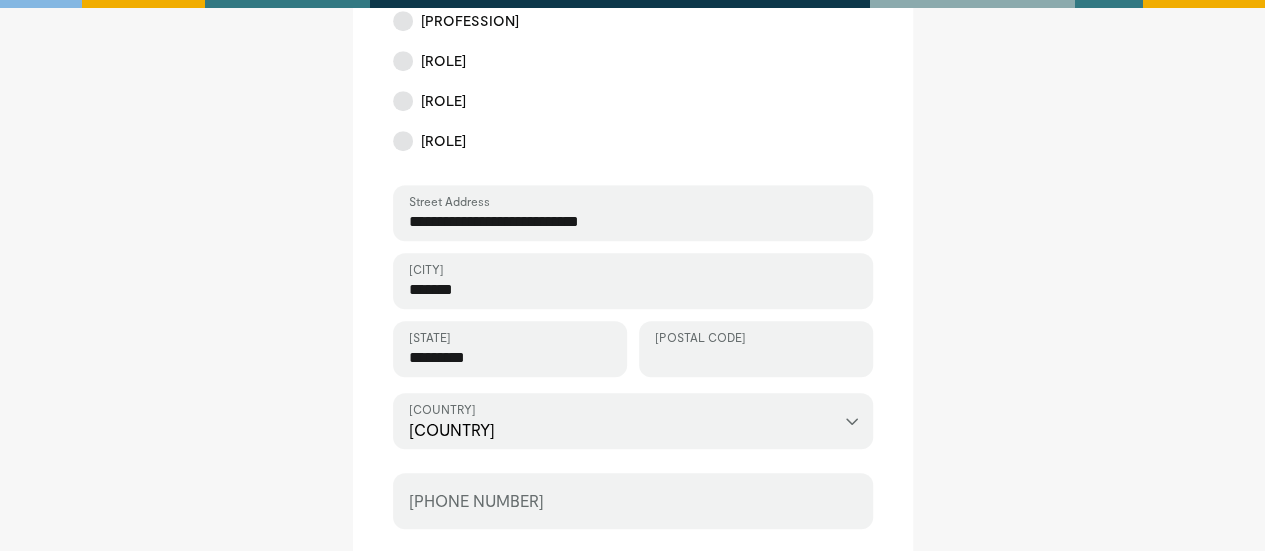 click on "[POSTAL CODE]" at bounding box center [756, 358] 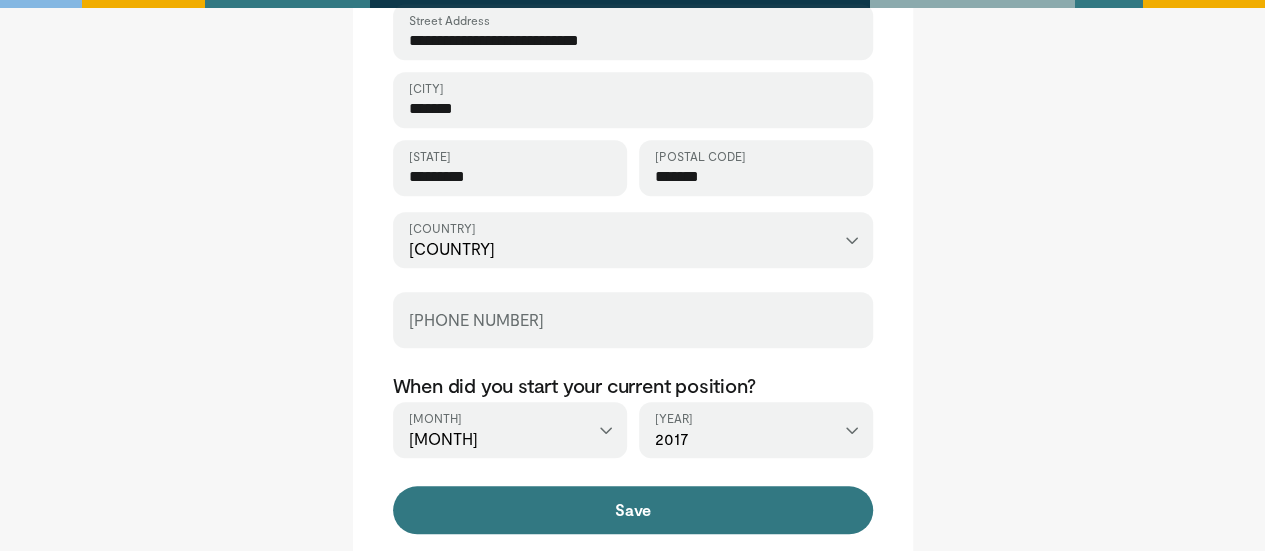 scroll, scrollTop: 710, scrollLeft: 0, axis: vertical 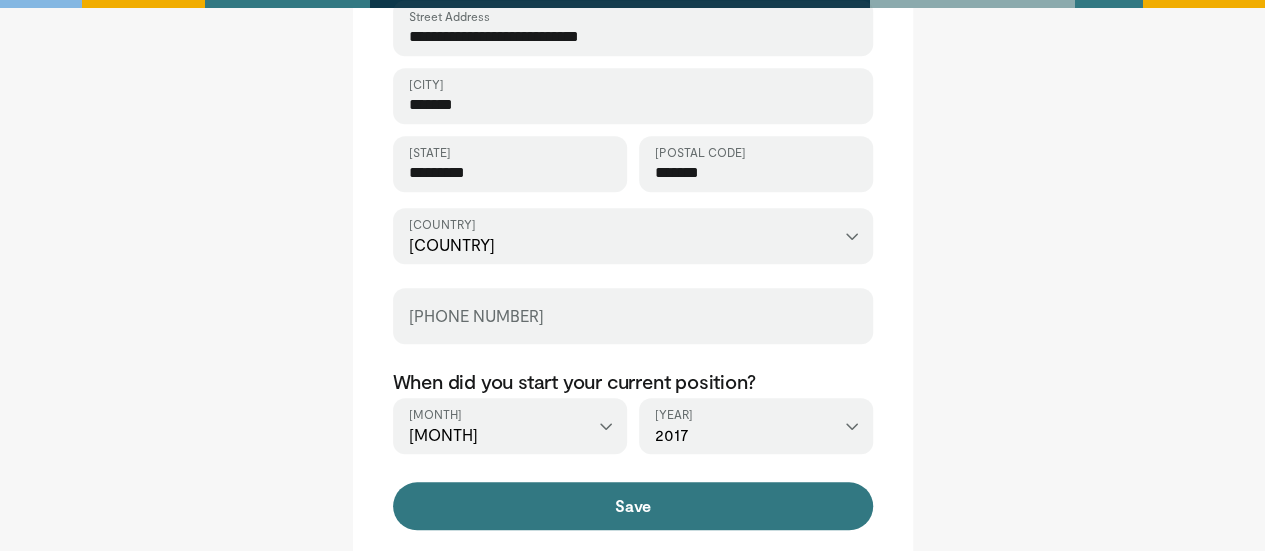 type on "**********" 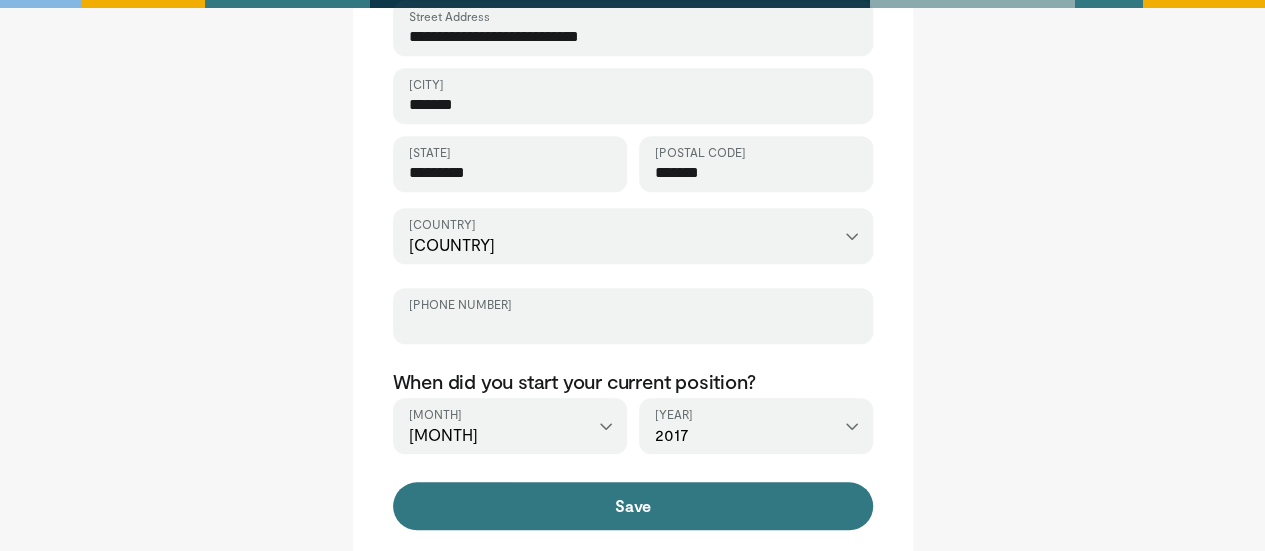 click on "[PHONE NUMBER]" at bounding box center [633, 325] 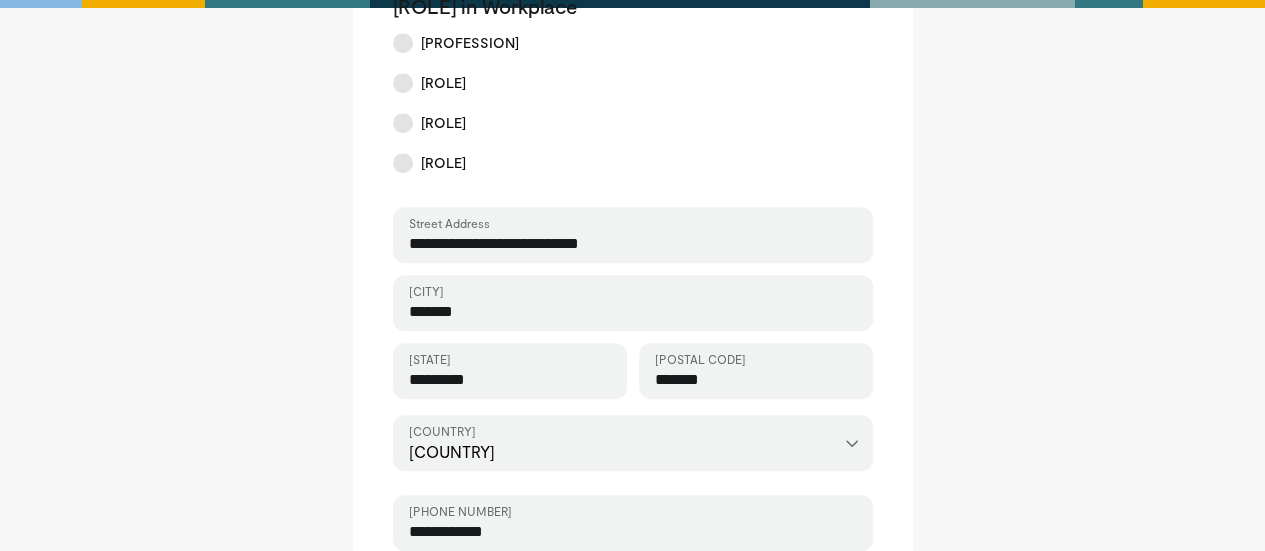 scroll, scrollTop: 976, scrollLeft: 0, axis: vertical 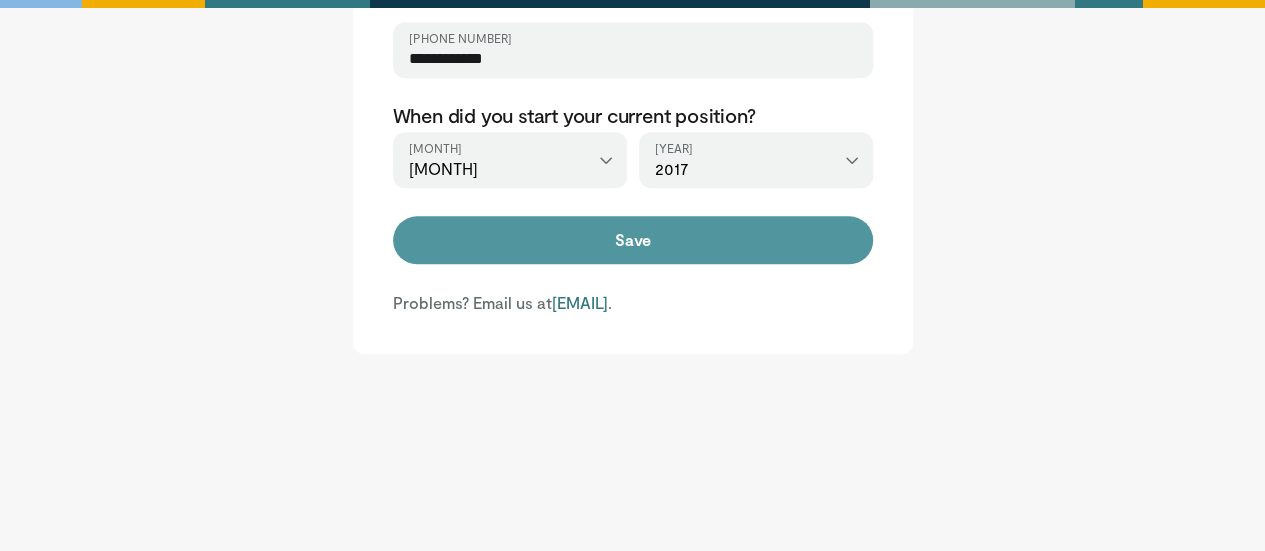 type on "**********" 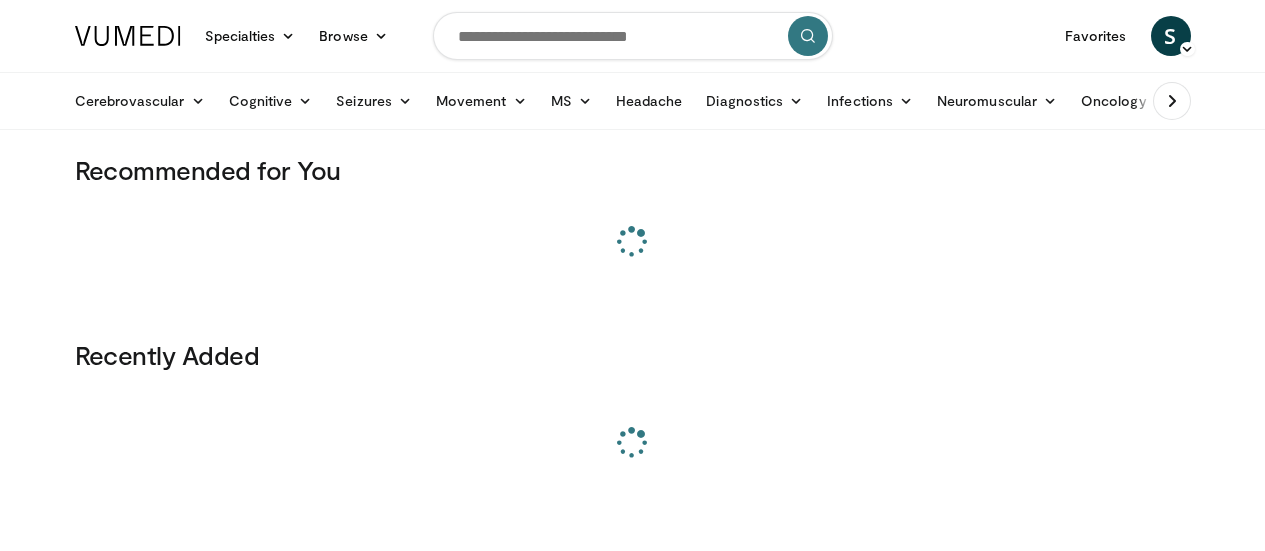 scroll, scrollTop: 0, scrollLeft: 0, axis: both 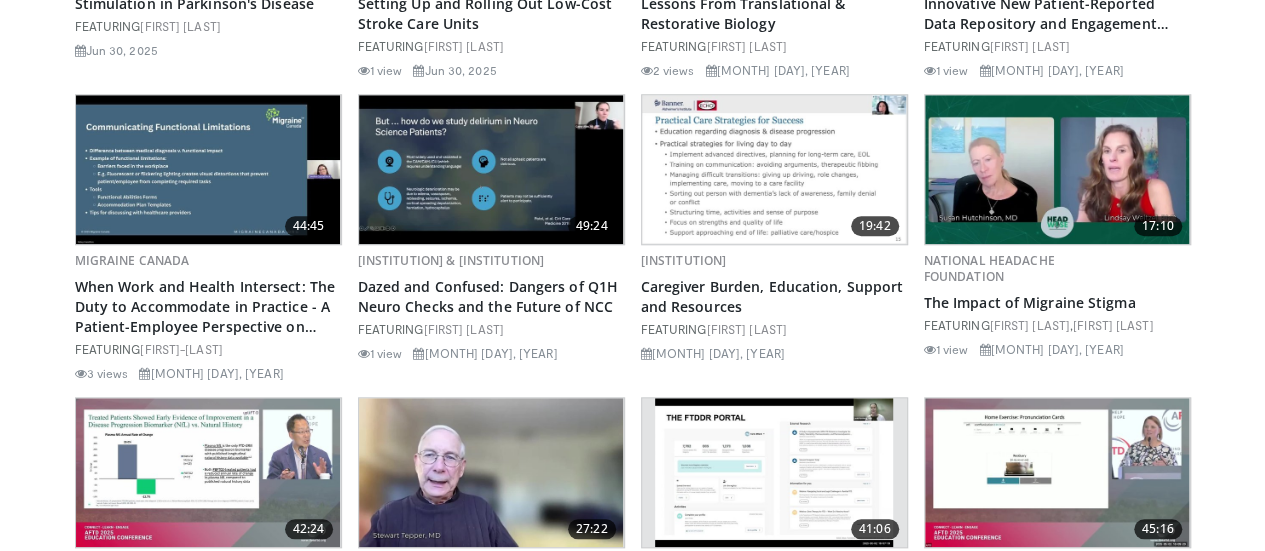 click at bounding box center [1057, 169] 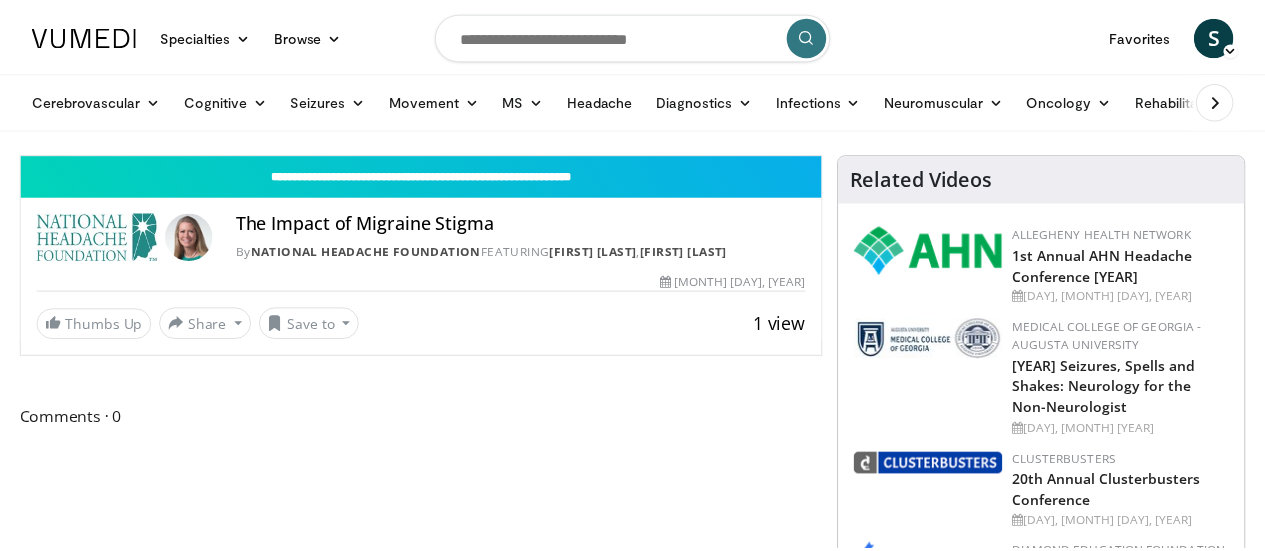 scroll, scrollTop: 0, scrollLeft: 0, axis: both 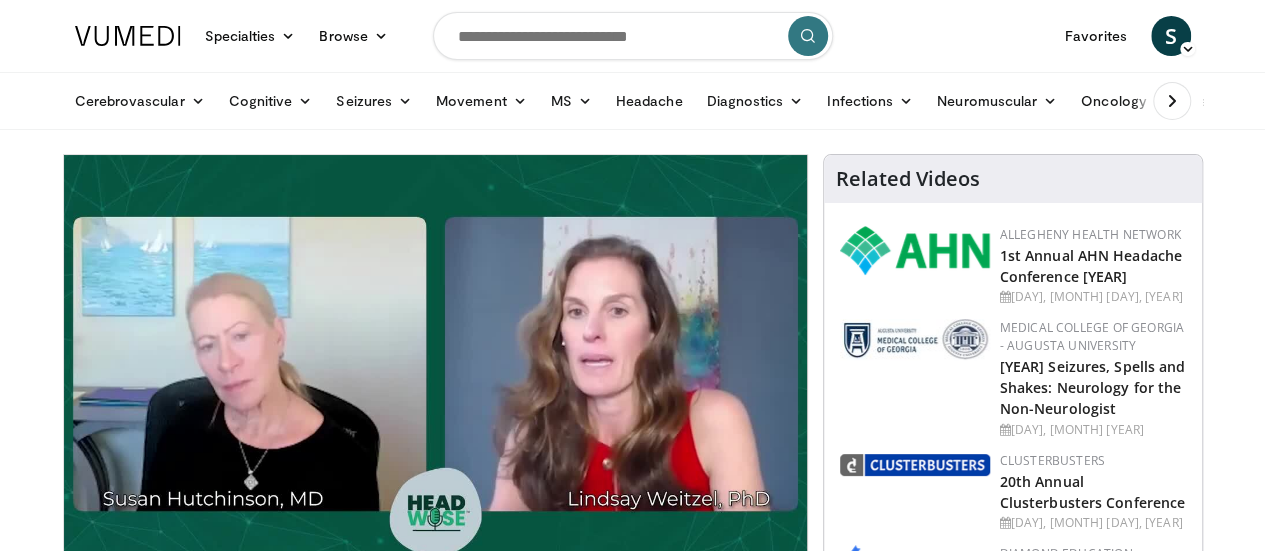 click on "Specialties
Adult & Family Medicine
Allergy, Asthma, Immunology
Anesthesiology
Cardiology
Dental
Dermatology
Endocrinology
Gastroenterology & Hepatology
General Surgery
Hematology & Oncology
Infectious Disease
Nephrology
Neurology
Neurosurgery
Obstetrics & Gynecology
Ophthalmology
Oral Maxillofacial
Orthopaedics
Otolaryngology
Pediatrics
Plastic Surgery
Podiatry
Psychiatry
Pulmonology
Radiation Oncology
Radiology
Rheumatology
Urology" at bounding box center [632, 1791] 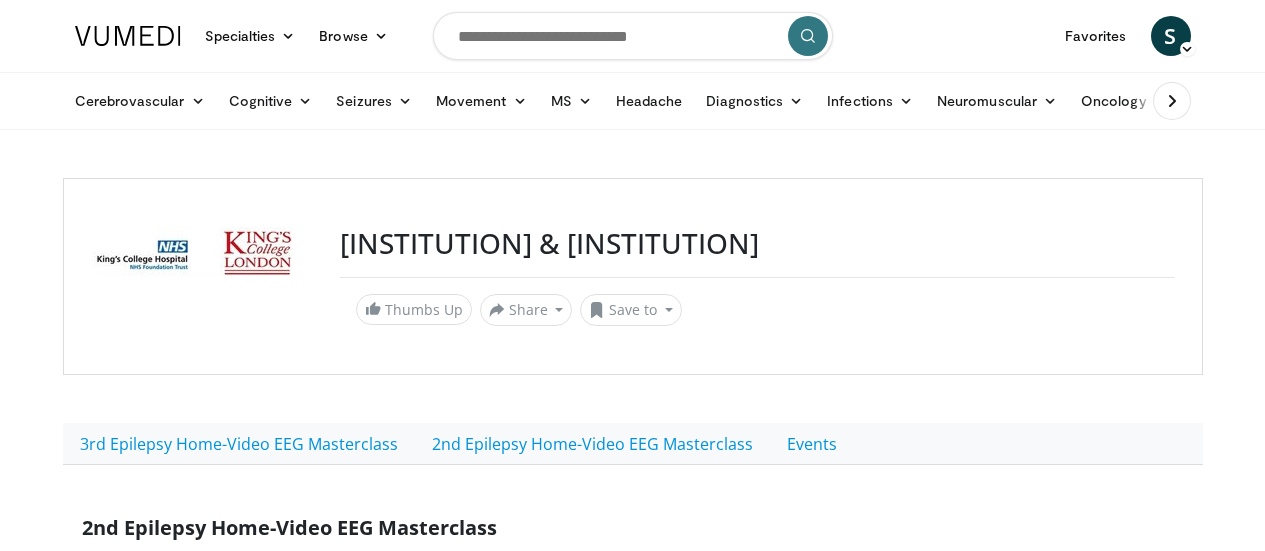 scroll, scrollTop: 0, scrollLeft: 0, axis: both 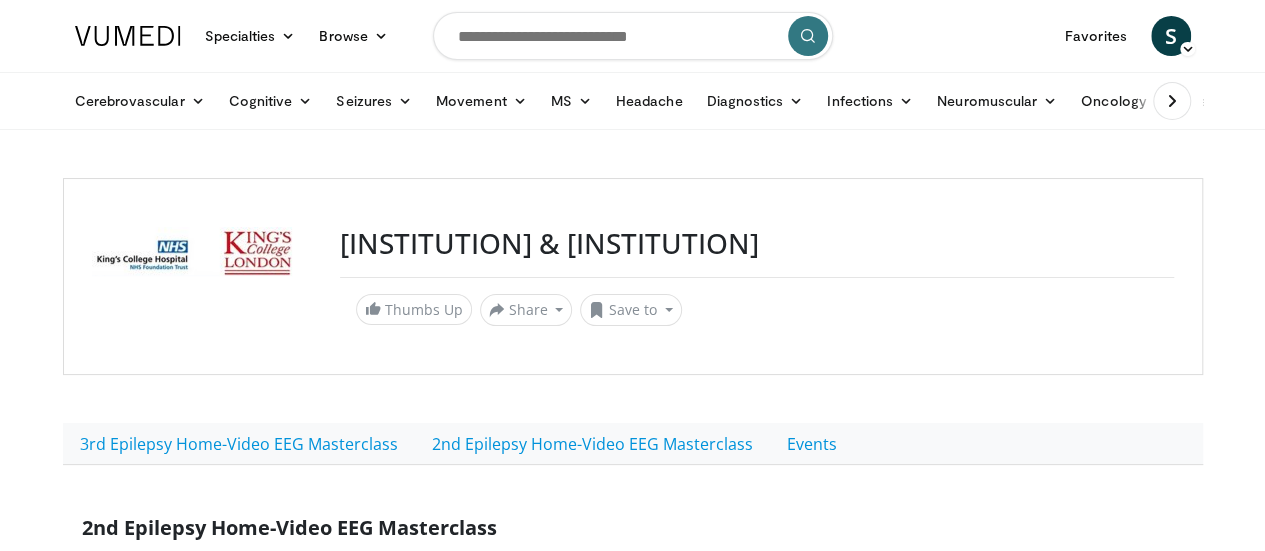 drag, startPoint x: 1161, startPoint y: 123, endPoint x: 778, endPoint y: 61, distance: 387.9858 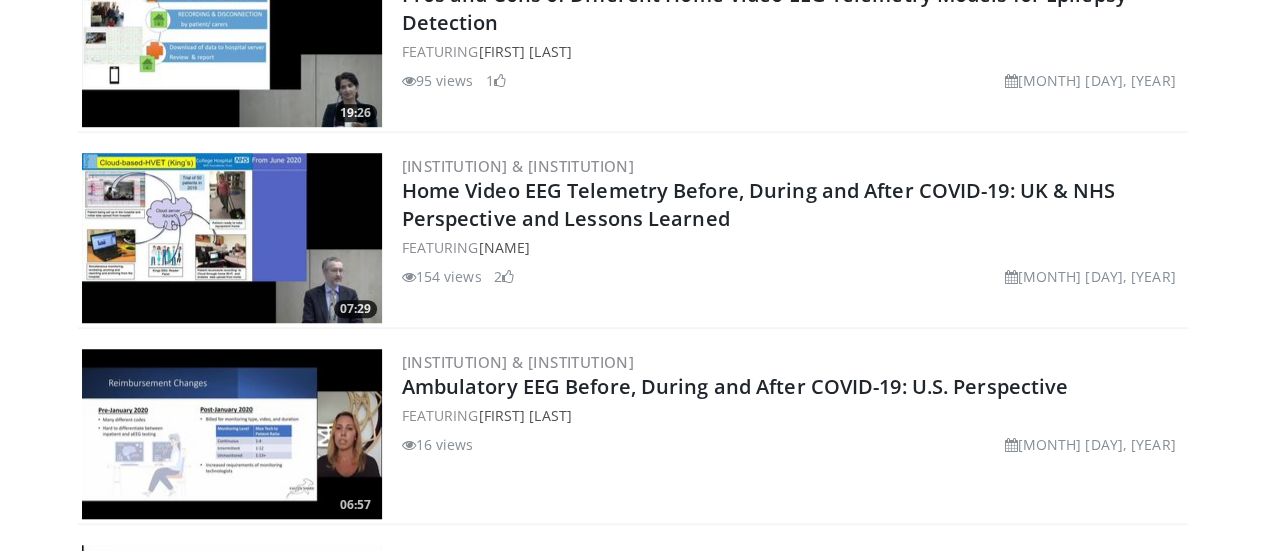 scroll, scrollTop: 554, scrollLeft: 0, axis: vertical 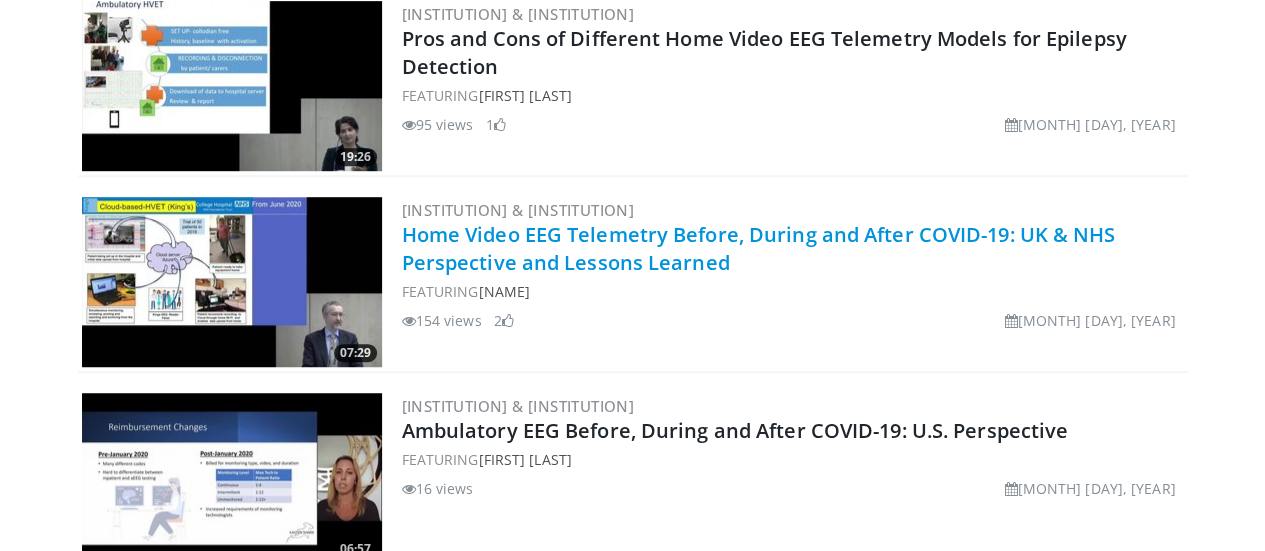 click on "Home Video EEG Telemetry Before, During and After COVID-19: UK & NHS Perspective and Lessons Learned" at bounding box center [759, 248] 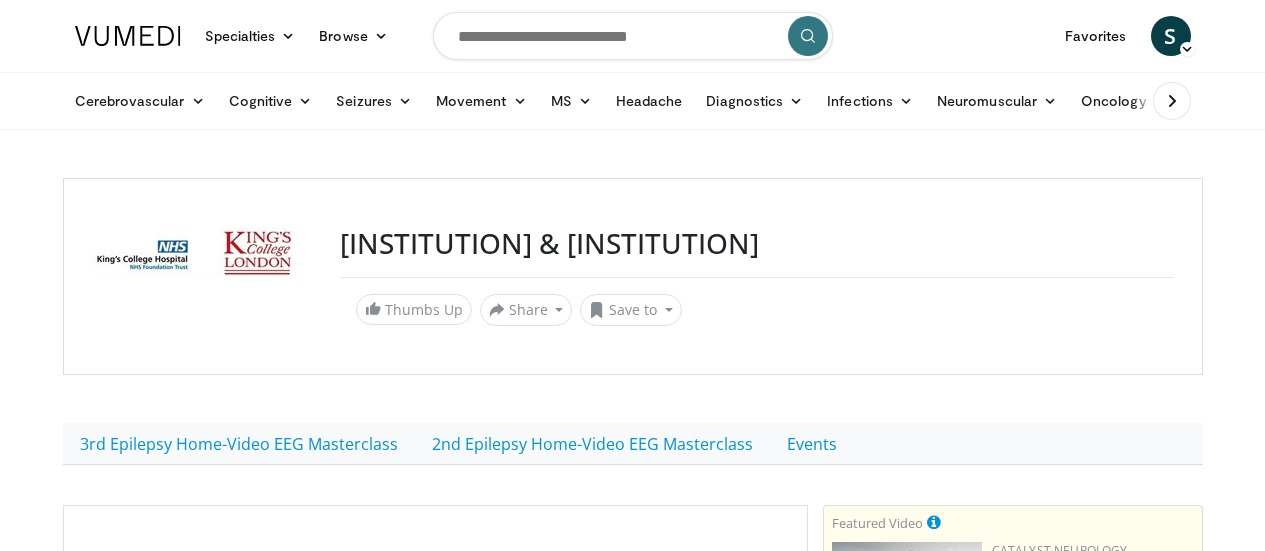 scroll, scrollTop: 0, scrollLeft: 0, axis: both 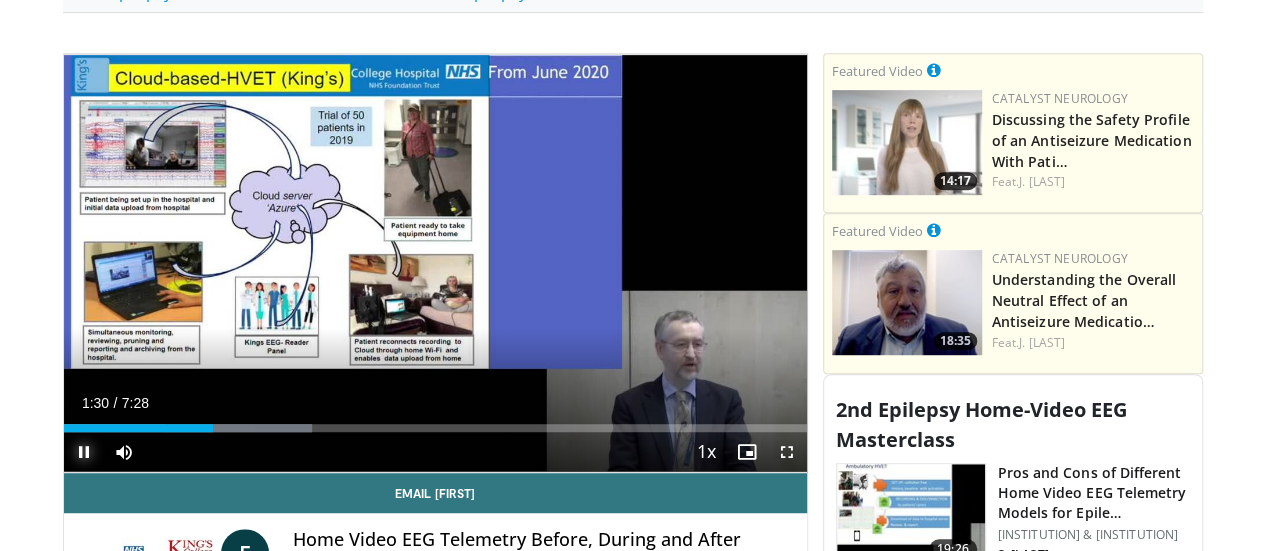 click at bounding box center [84, 452] 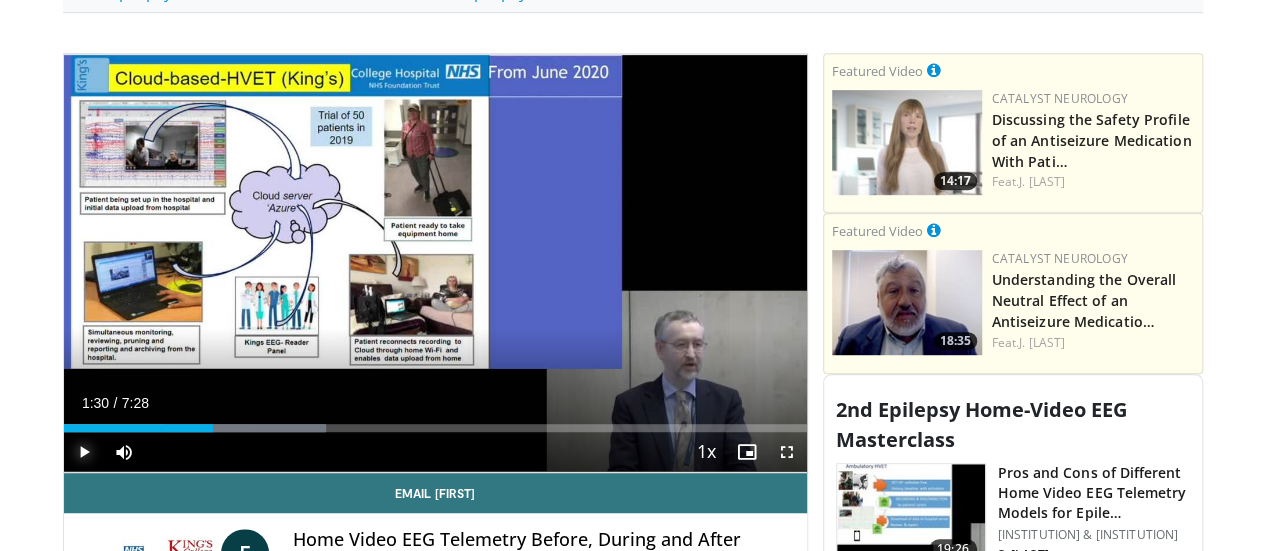 type 